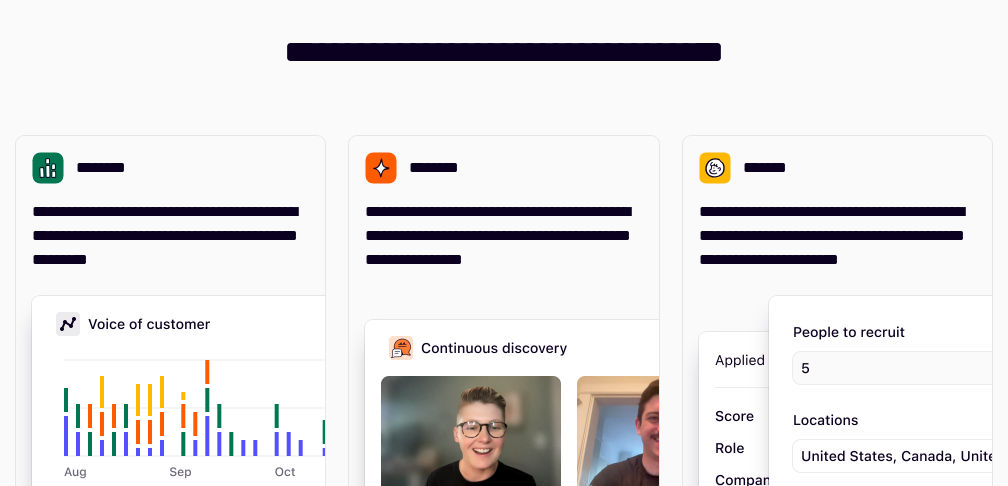 scroll, scrollTop: 0, scrollLeft: 0, axis: both 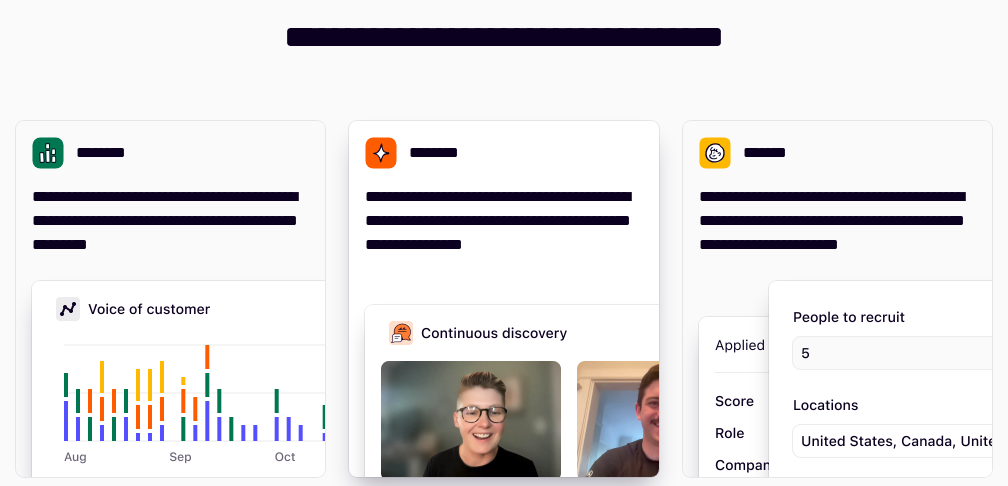 click on "**********" at bounding box center (503, 233) 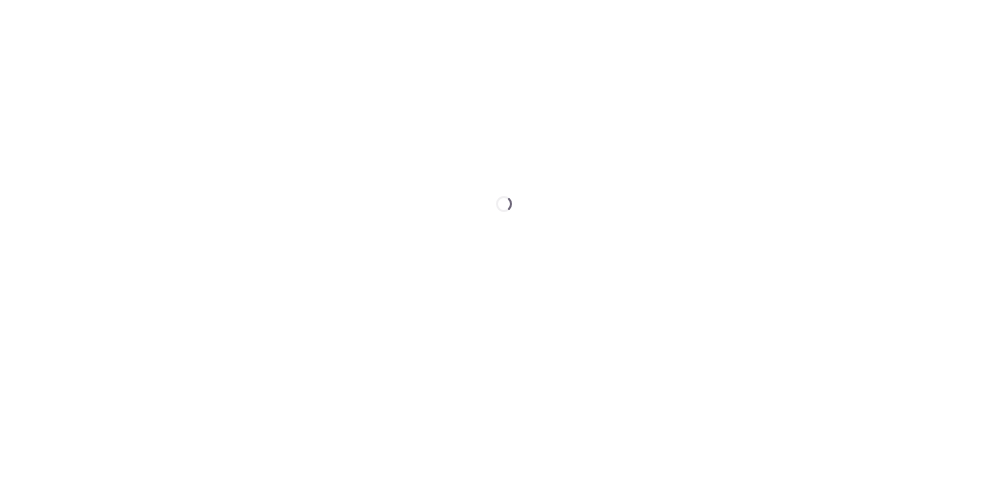 scroll, scrollTop: 0, scrollLeft: 0, axis: both 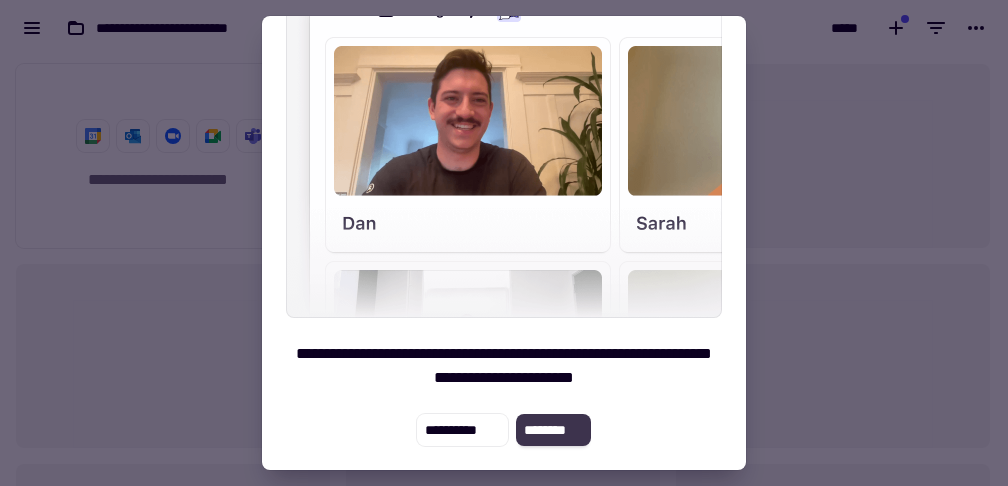 click on "********" 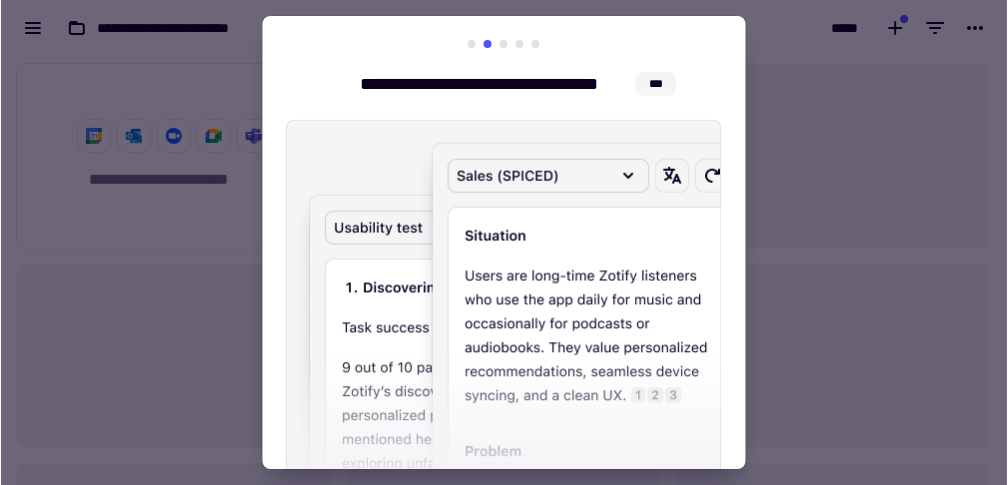 scroll, scrollTop: 0, scrollLeft: 0, axis: both 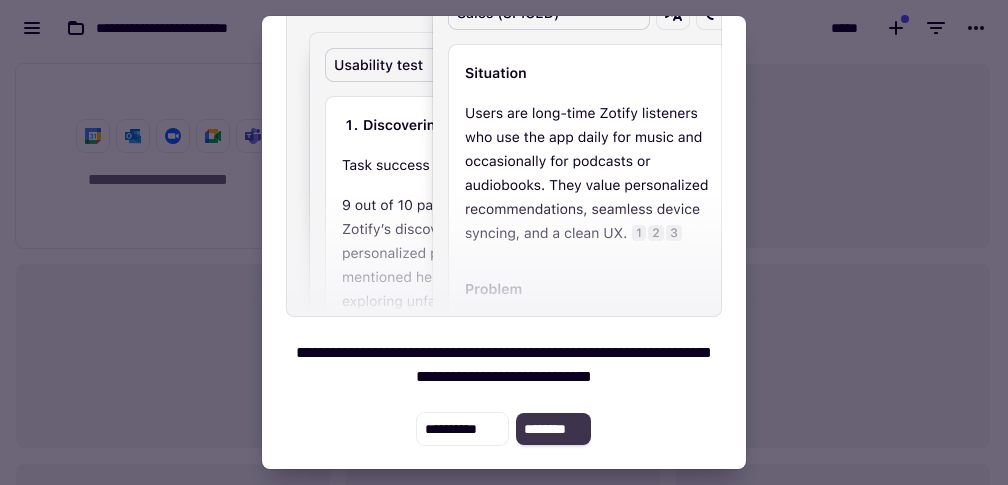click on "********" 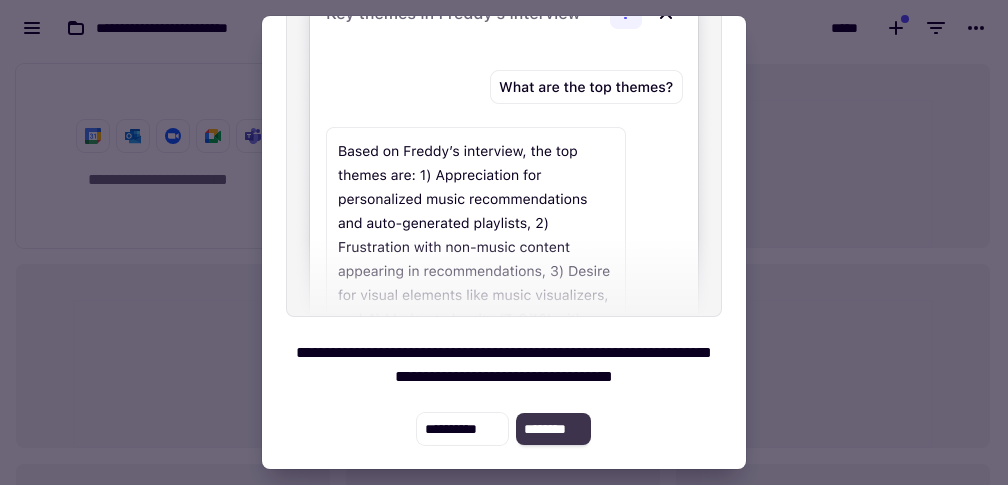 click on "********" 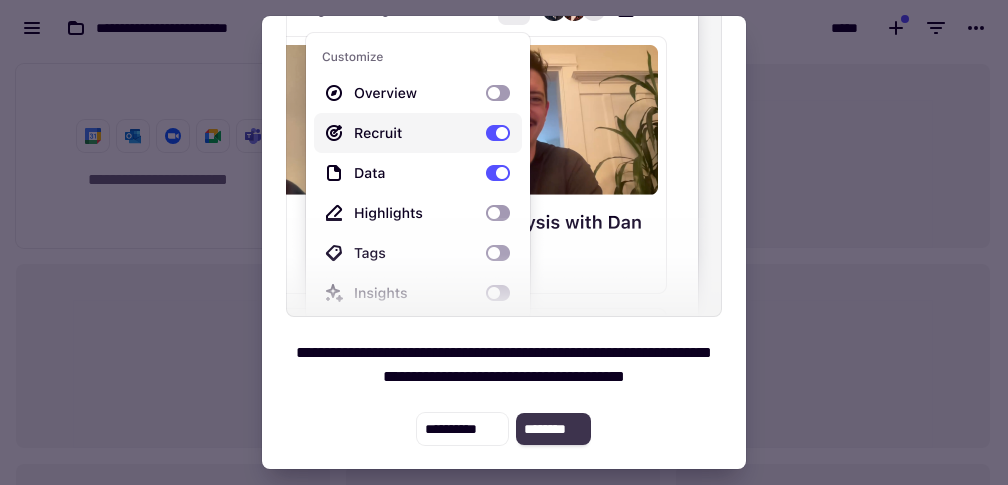 click on "********" 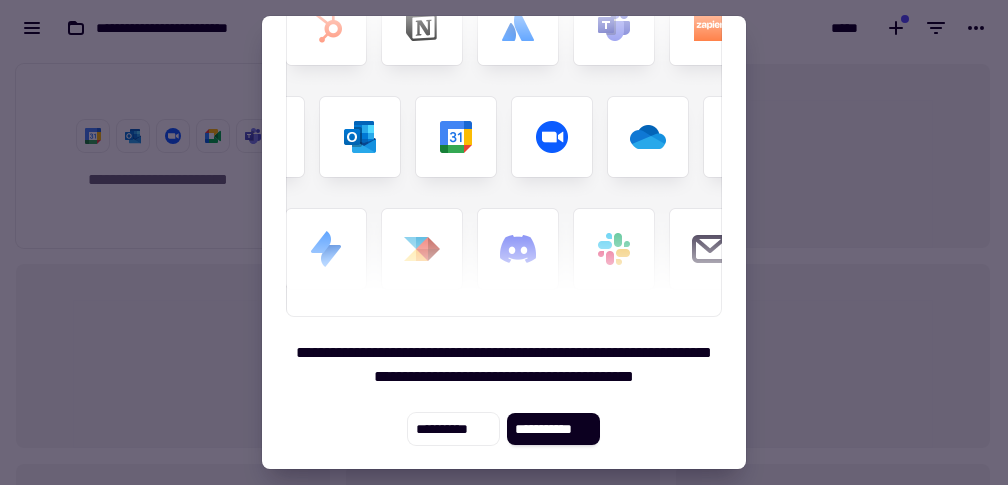 scroll, scrollTop: 163, scrollLeft: 0, axis: vertical 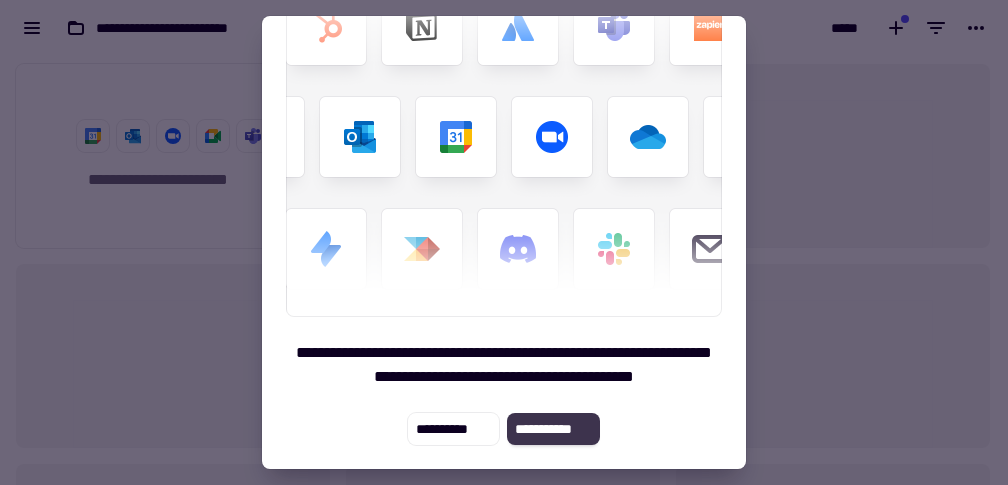 click on "**********" 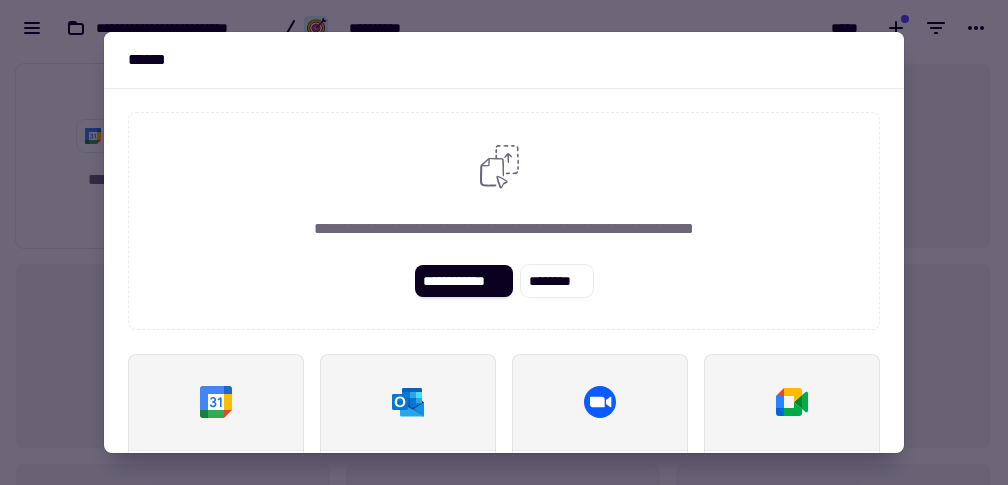 scroll, scrollTop: 0, scrollLeft: 0, axis: both 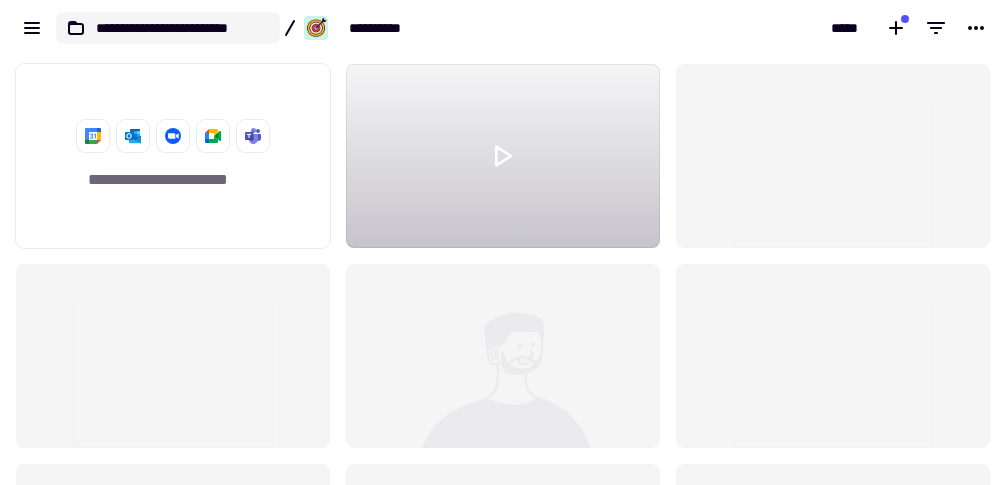 click 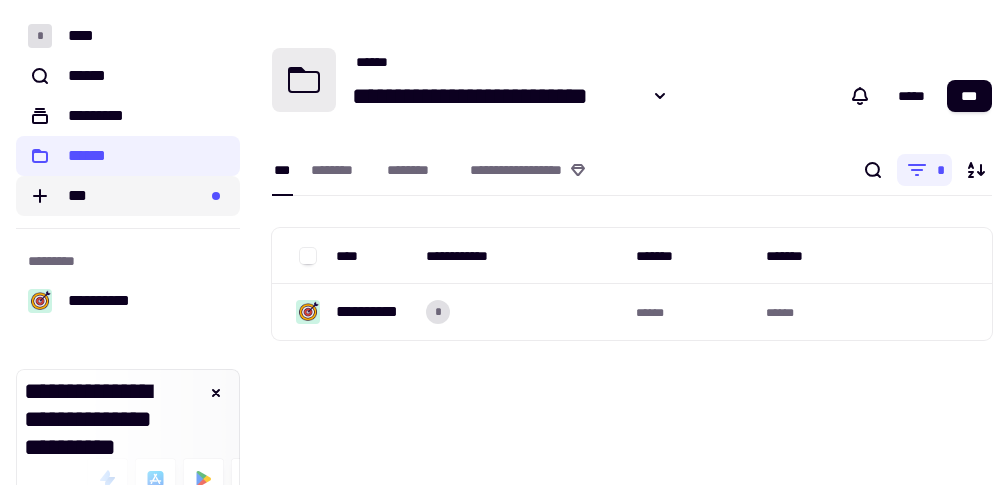 scroll, scrollTop: 1, scrollLeft: 0, axis: vertical 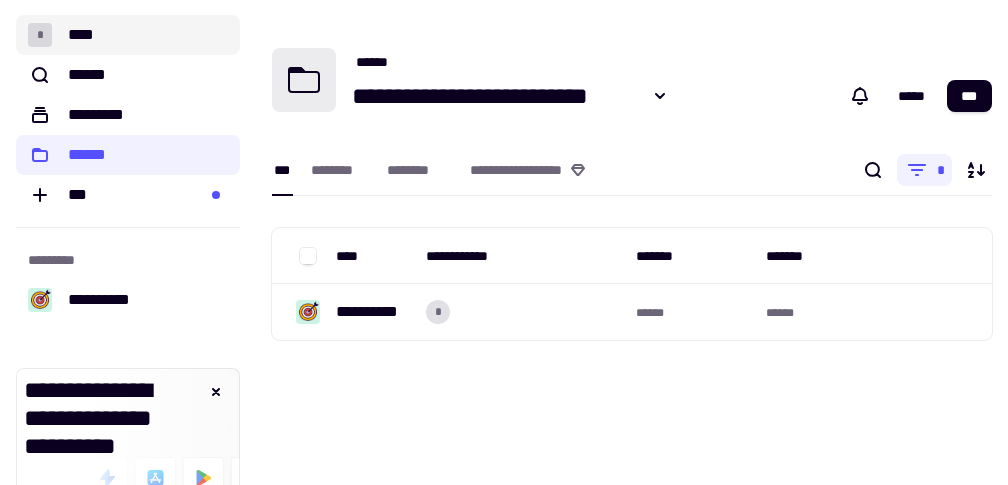 click on "* ****" 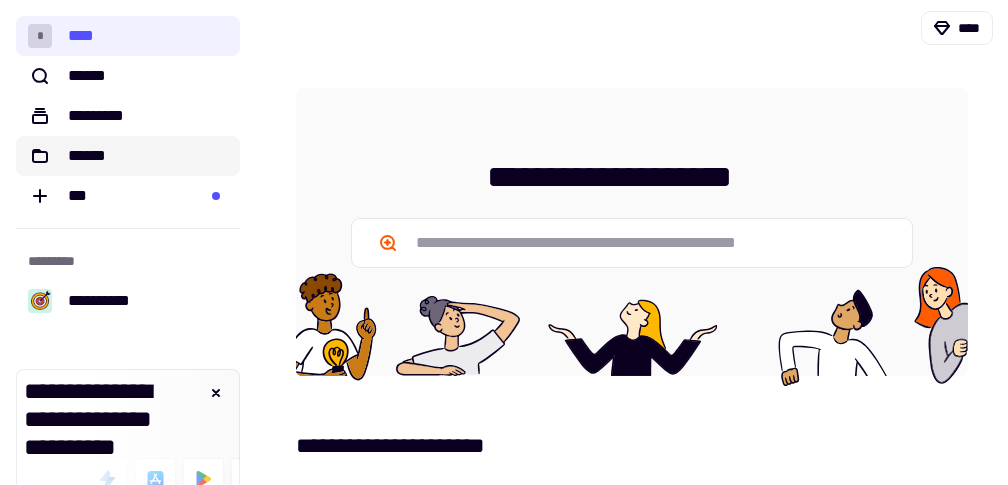 scroll, scrollTop: 0, scrollLeft: 0, axis: both 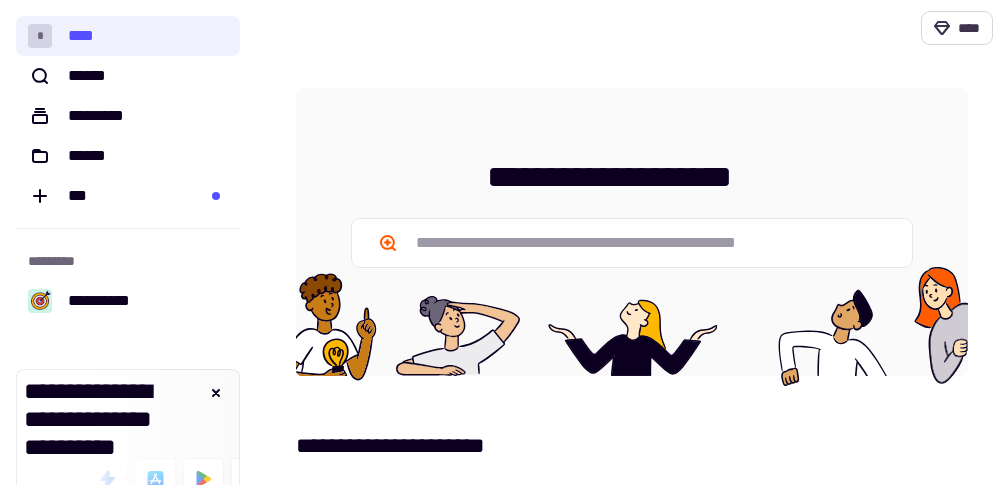 click on "****" 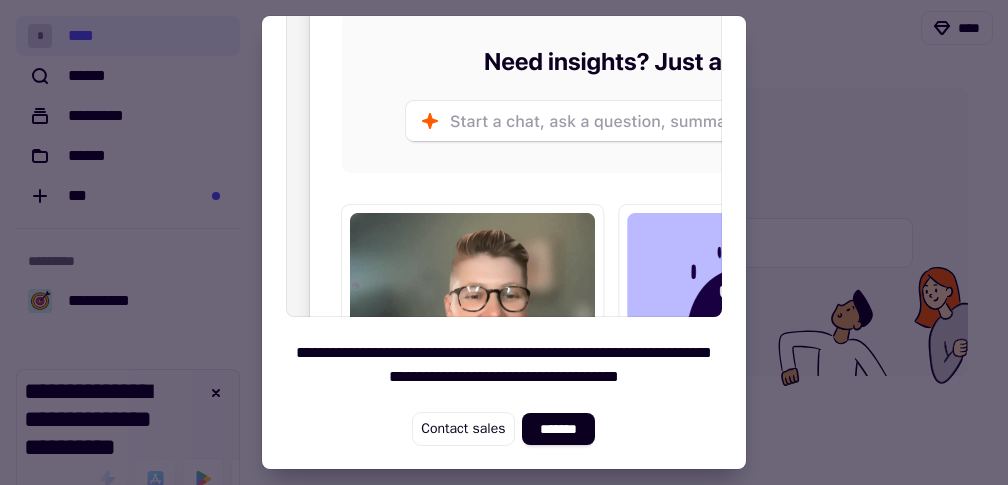scroll, scrollTop: 179, scrollLeft: 0, axis: vertical 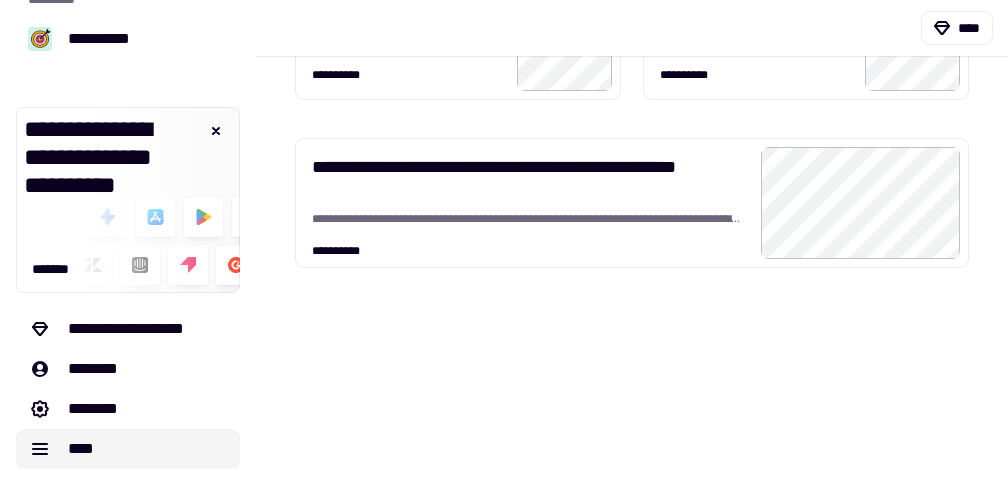 click on "****" 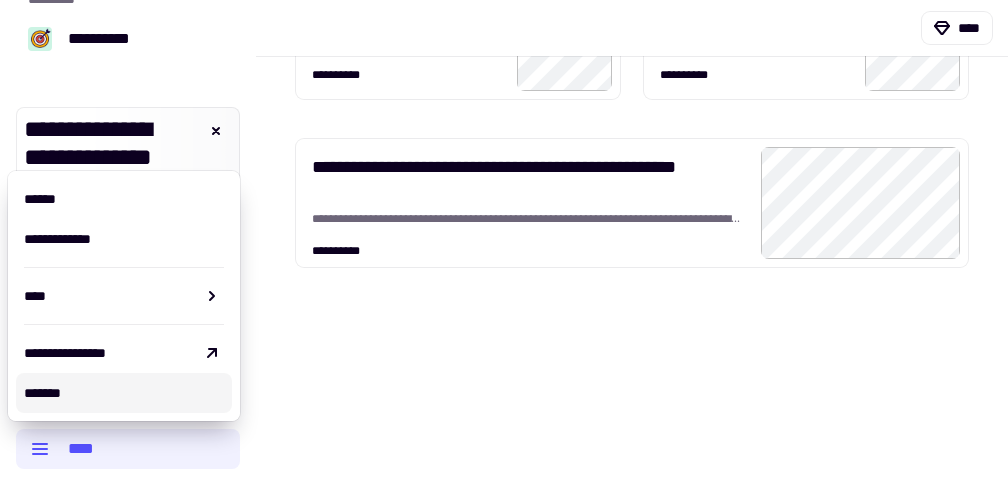 click on "*******" at bounding box center (42, 393) 